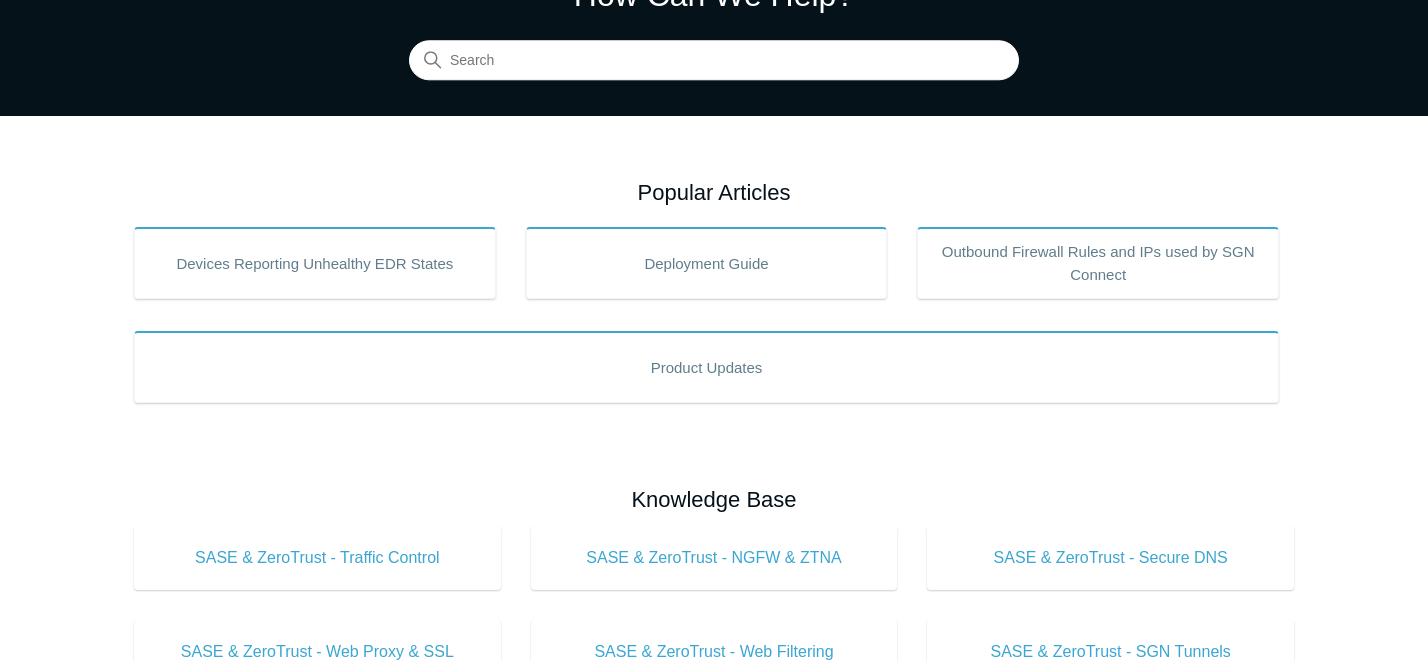 scroll, scrollTop: 0, scrollLeft: 0, axis: both 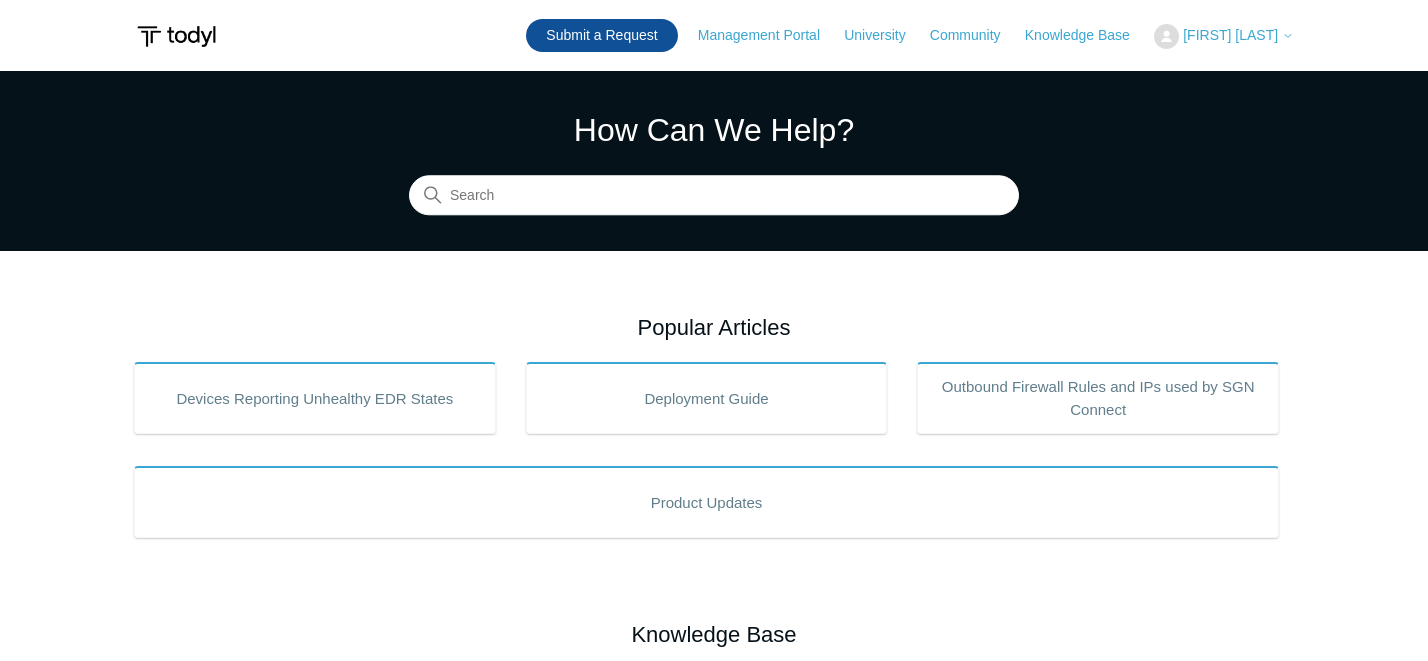 click on "Submit a Request" at bounding box center [601, 35] 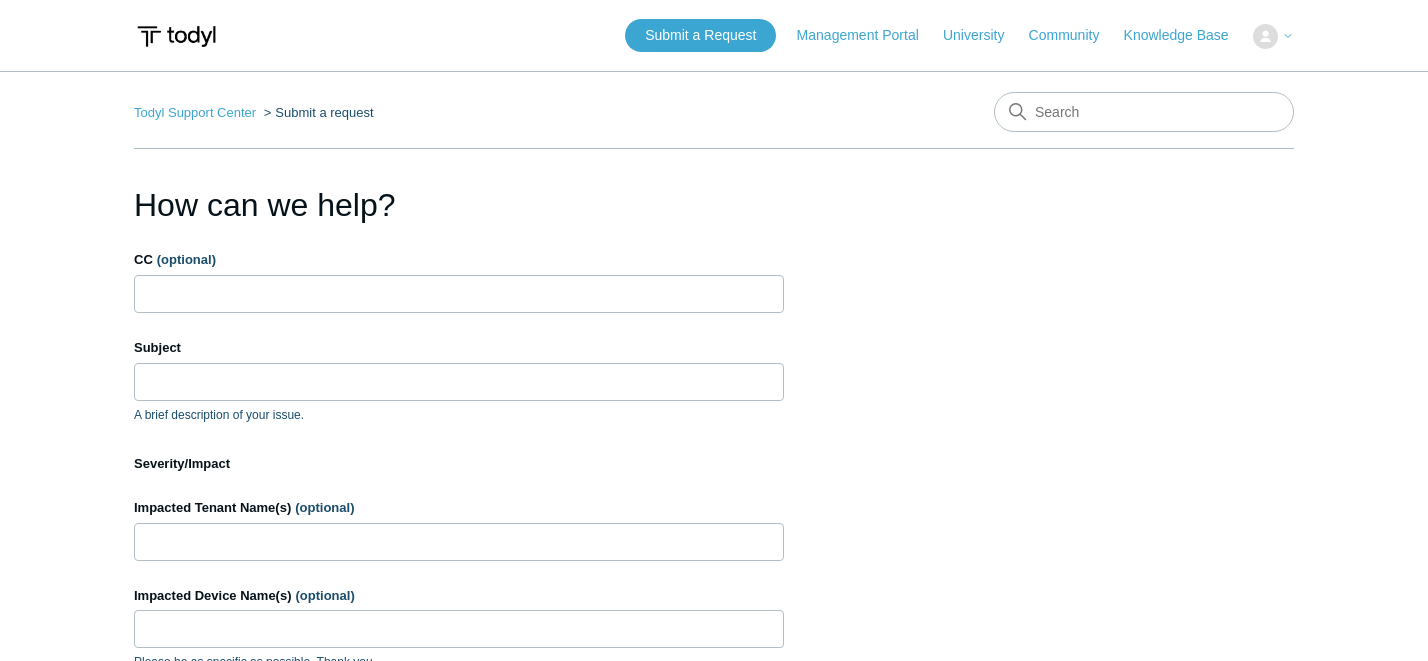 scroll, scrollTop: 0, scrollLeft: 0, axis: both 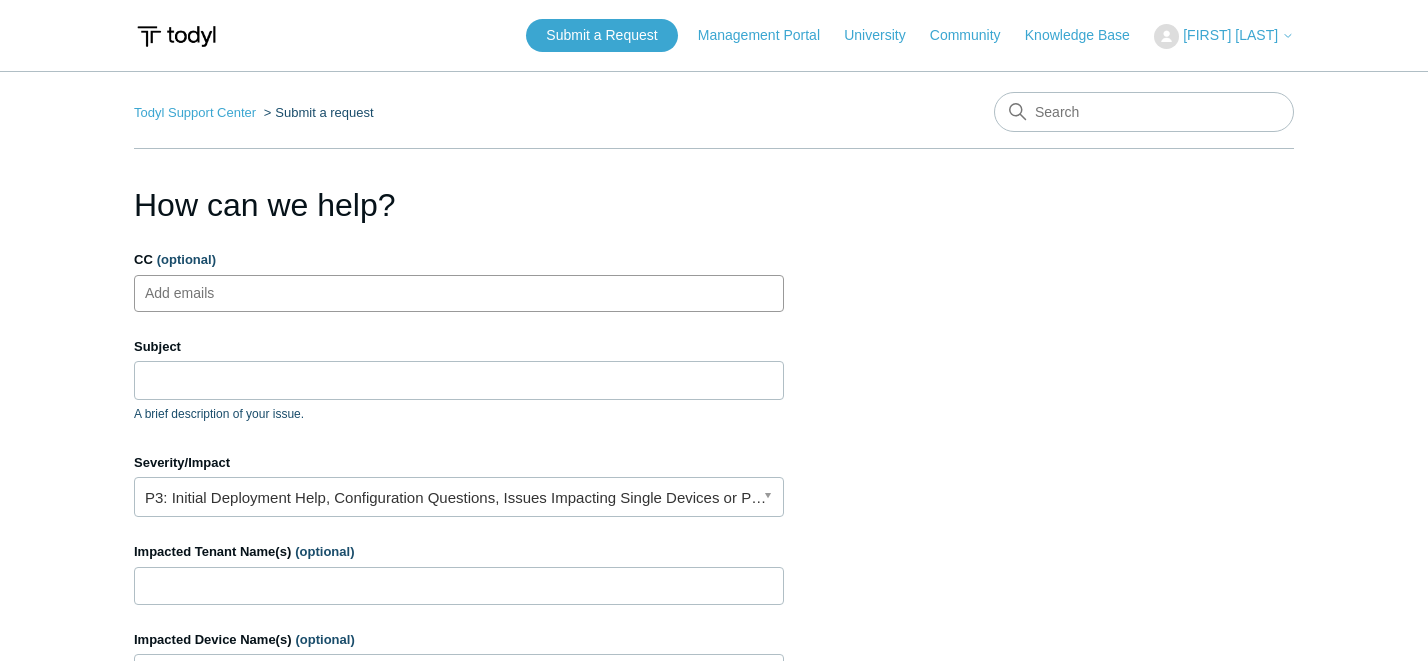 click on "Add emails" at bounding box center (459, 293) 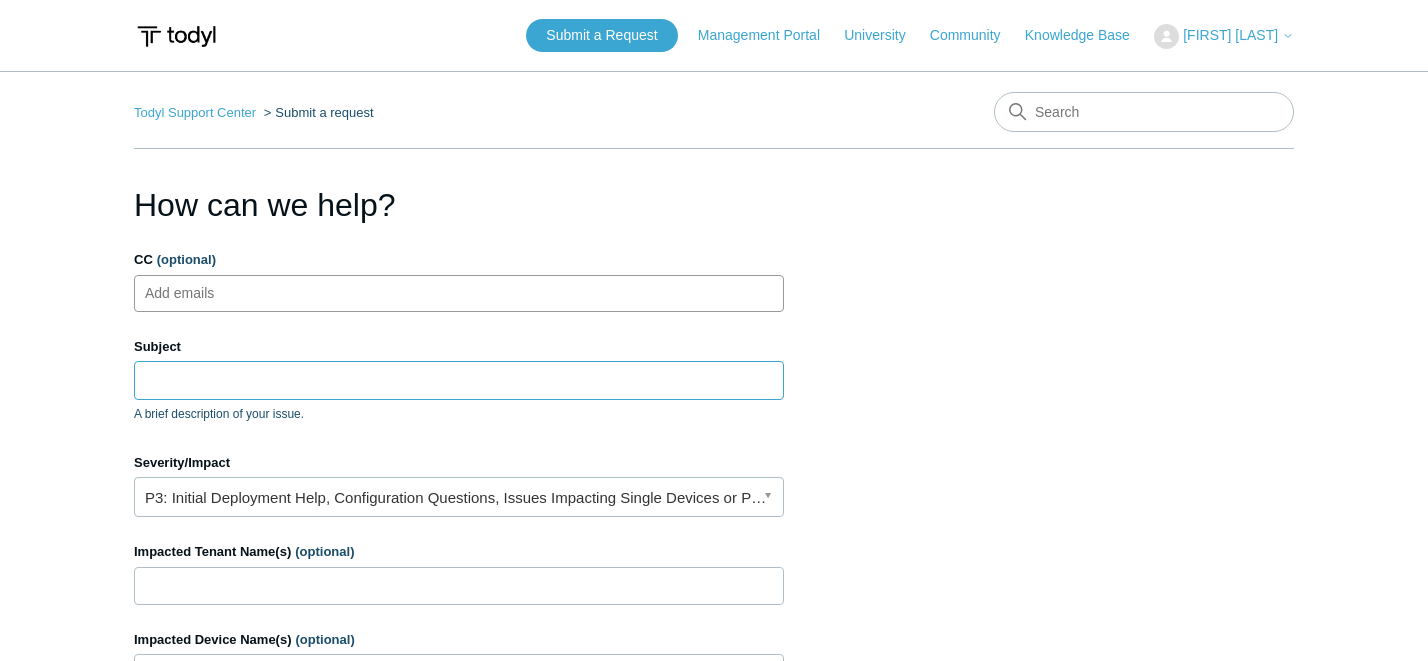click on "Subject" at bounding box center (459, 380) 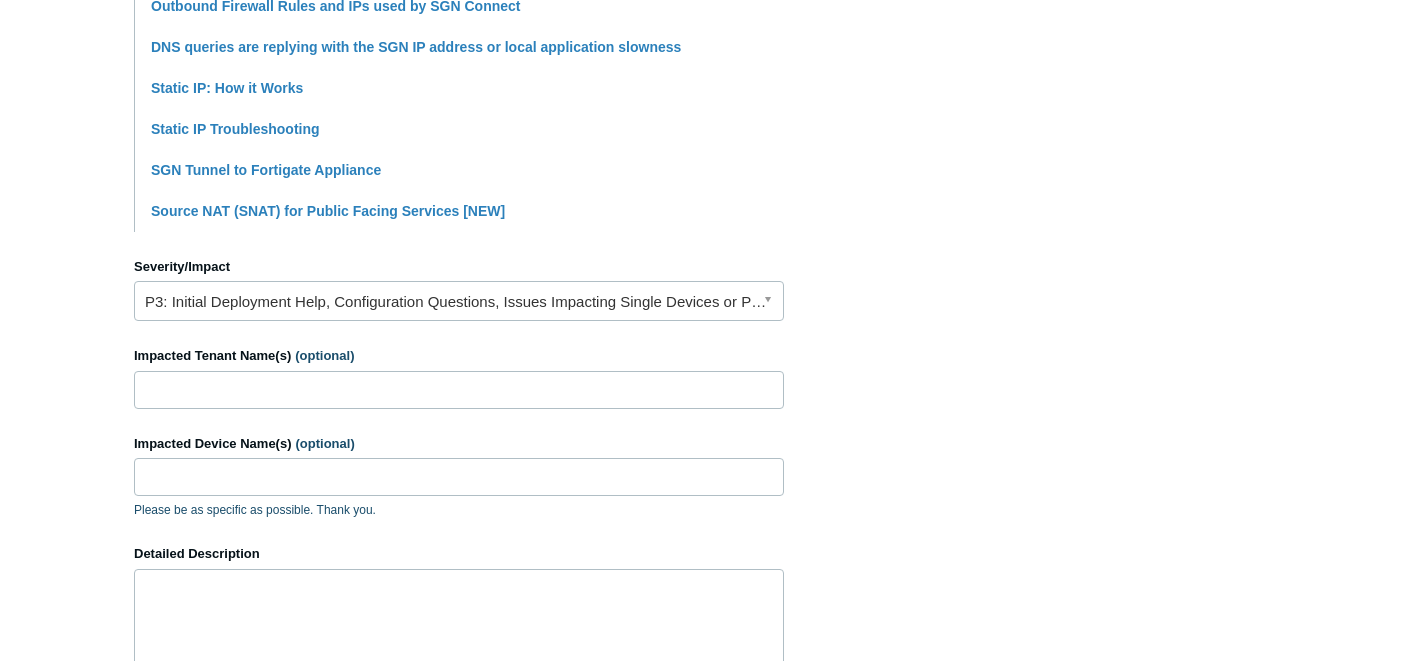 scroll, scrollTop: 684, scrollLeft: 0, axis: vertical 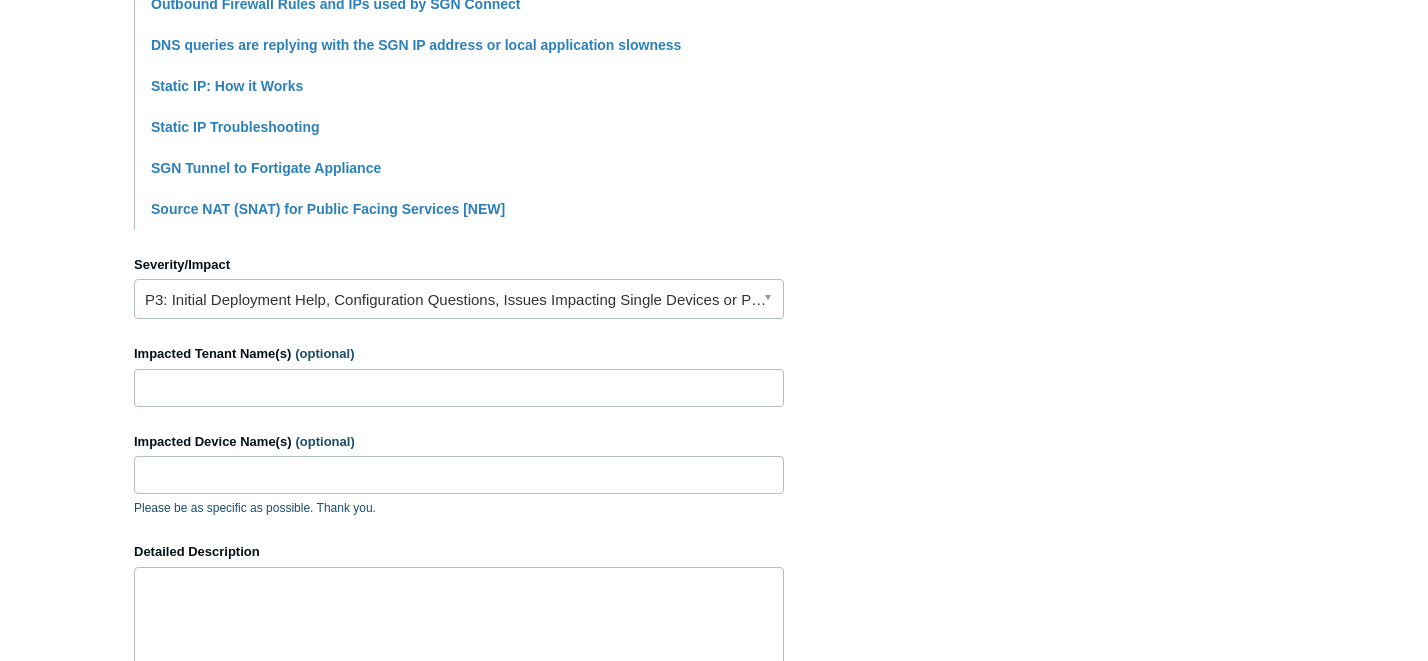 type on "SGN changing ip to different regions" 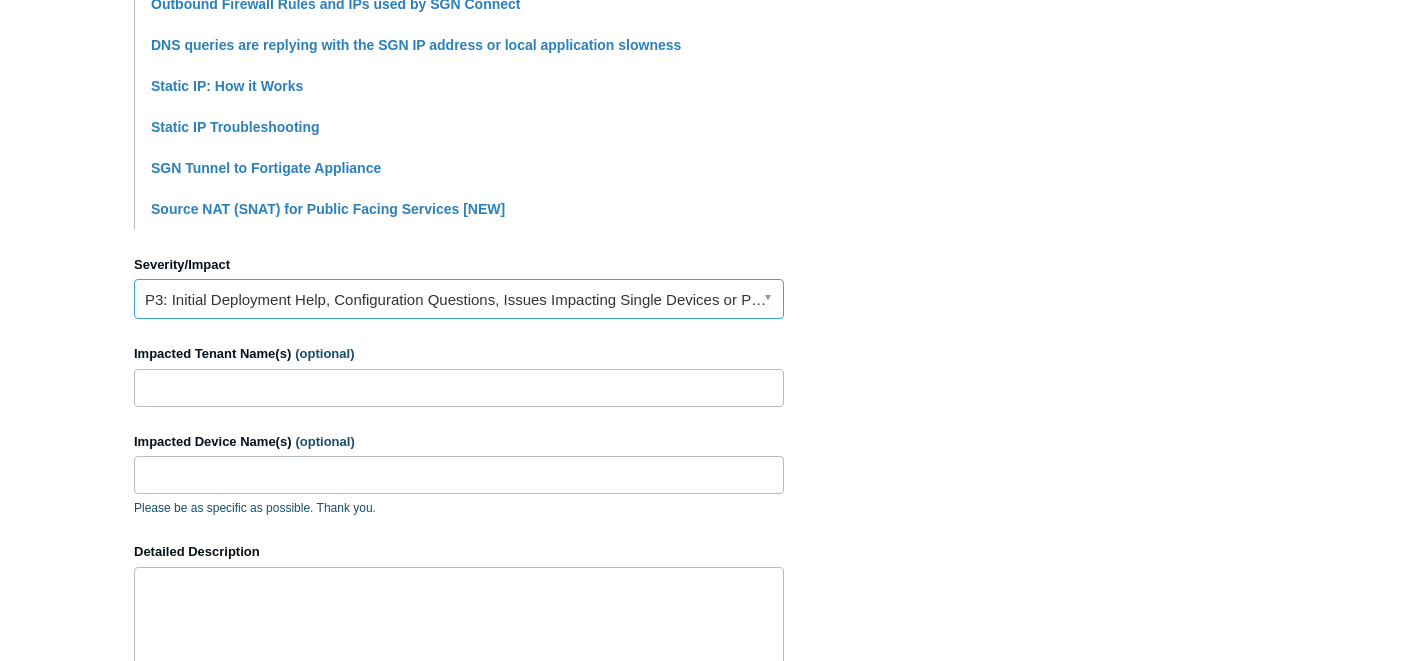 click on "P3: Initial Deployment Help, Configuration Questions, Issues Impacting Single Devices or Past Outage Investigation" at bounding box center (459, 299) 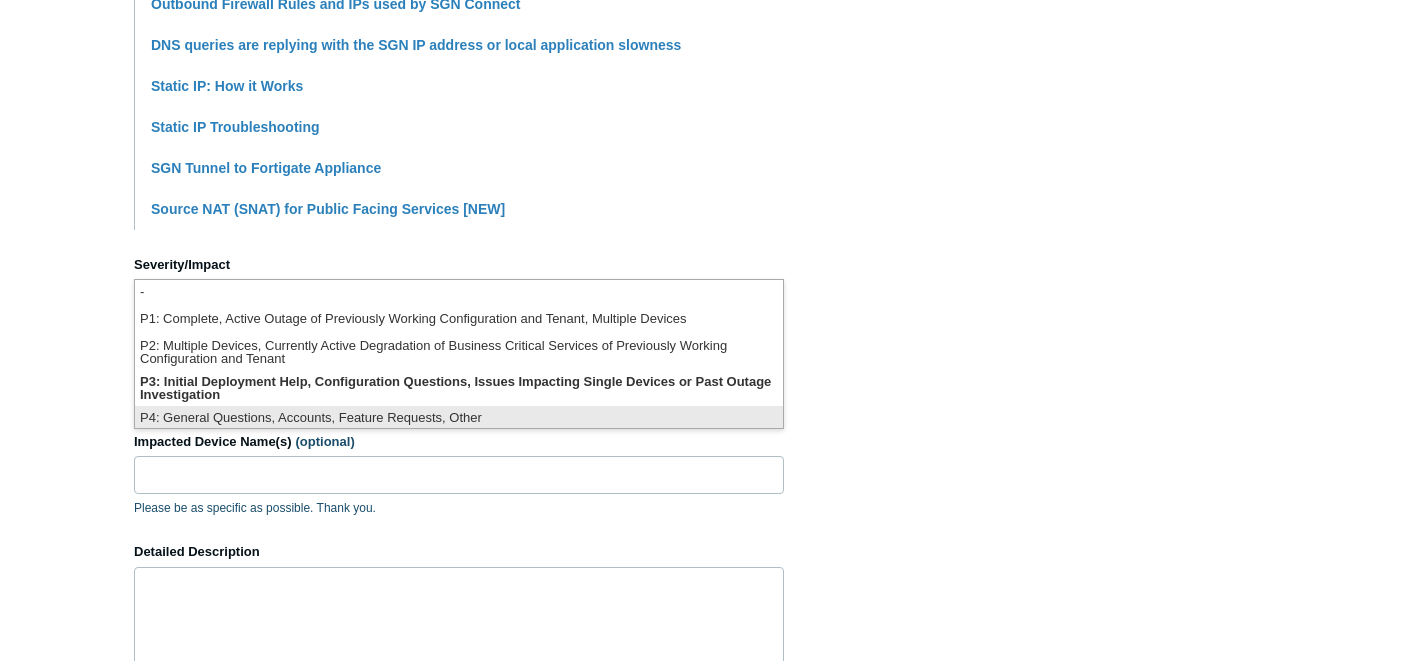 scroll, scrollTop: 5, scrollLeft: 0, axis: vertical 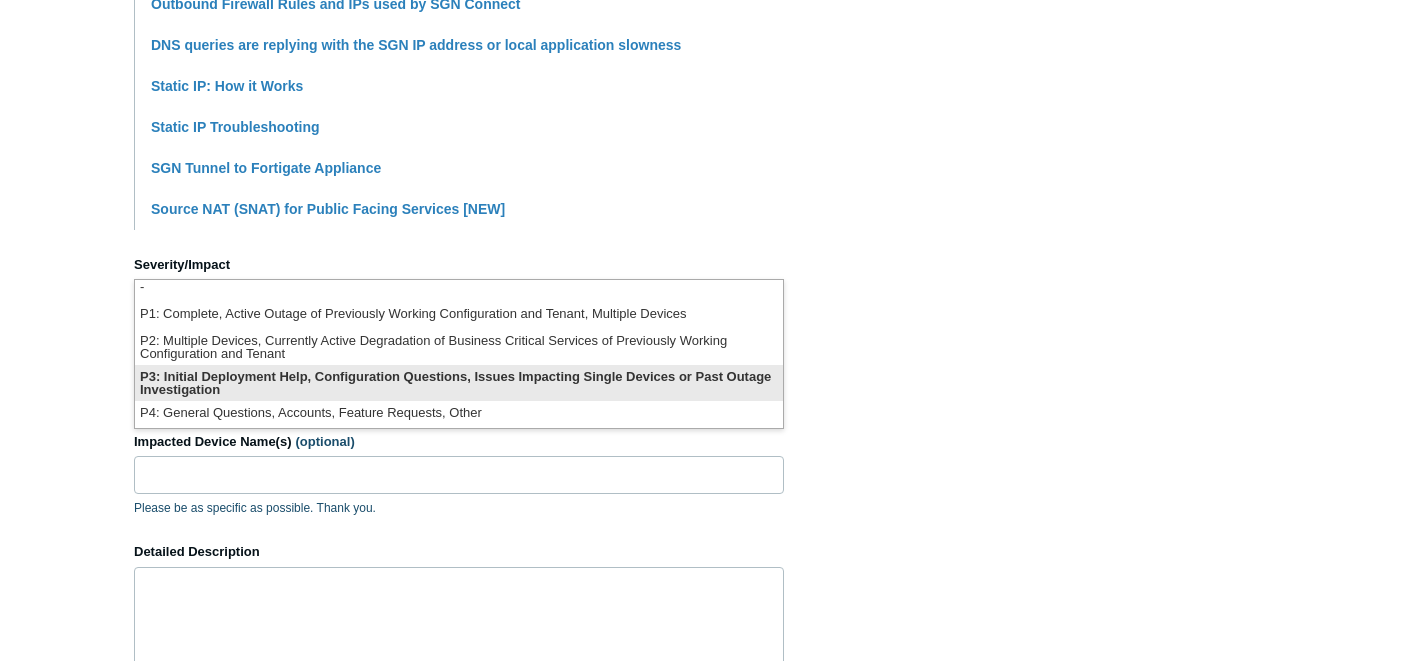 click on "P3: Initial Deployment Help, Configuration Questions, Issues Impacting Single Devices or Past Outage Investigation" at bounding box center (459, 383) 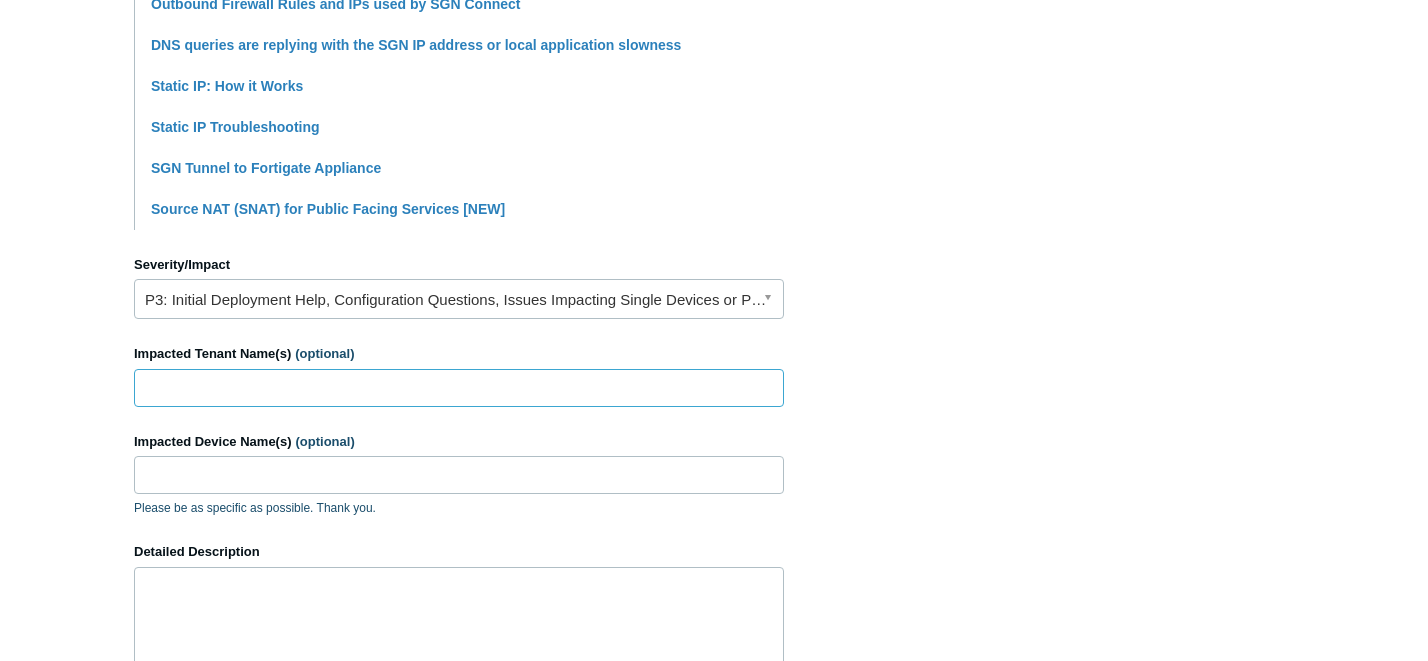click on "Impacted Tenant Name(s) (optional)" at bounding box center [459, 388] 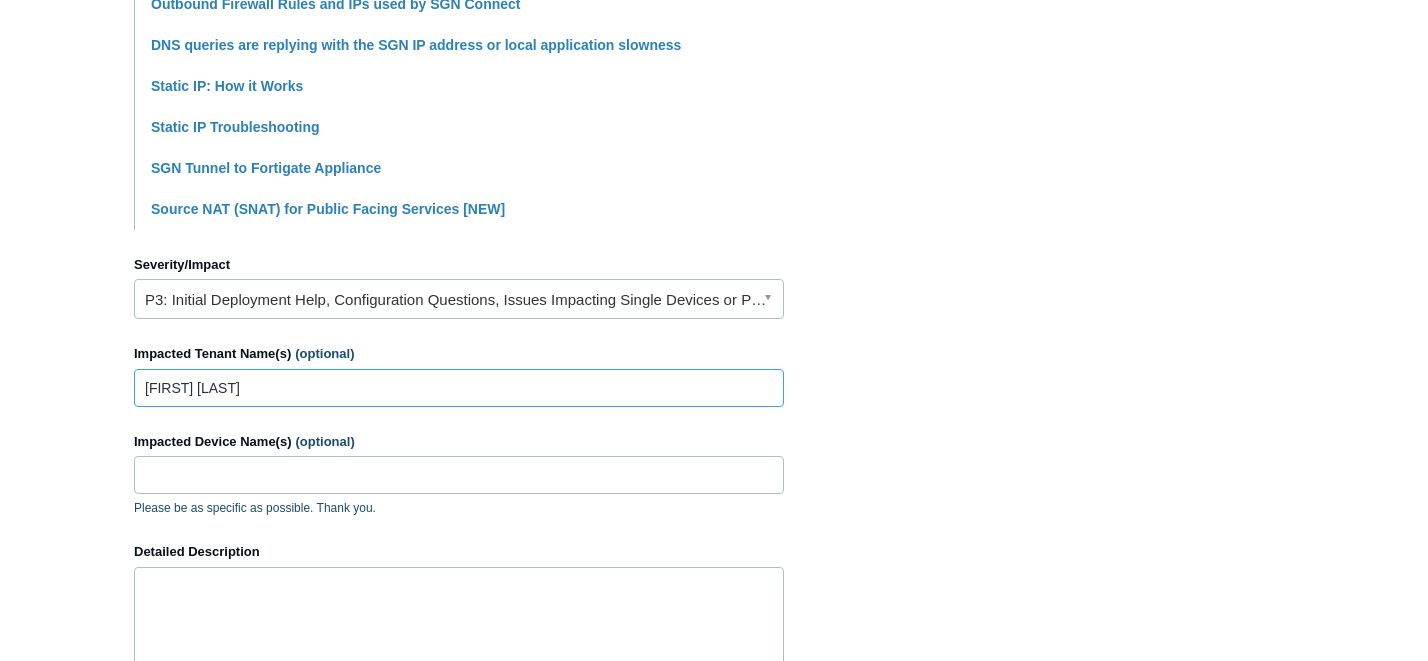 type on "Jay tec" 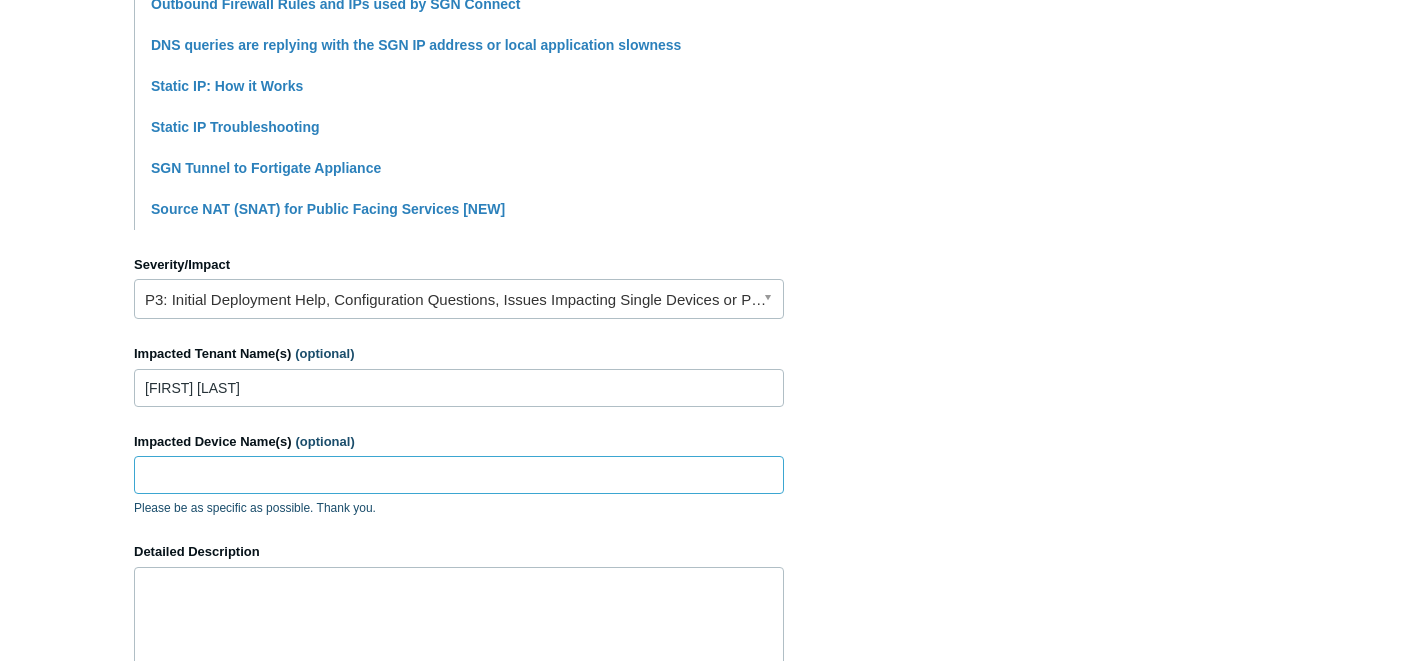 click on "Impacted Device Name(s) (optional)" at bounding box center (459, 475) 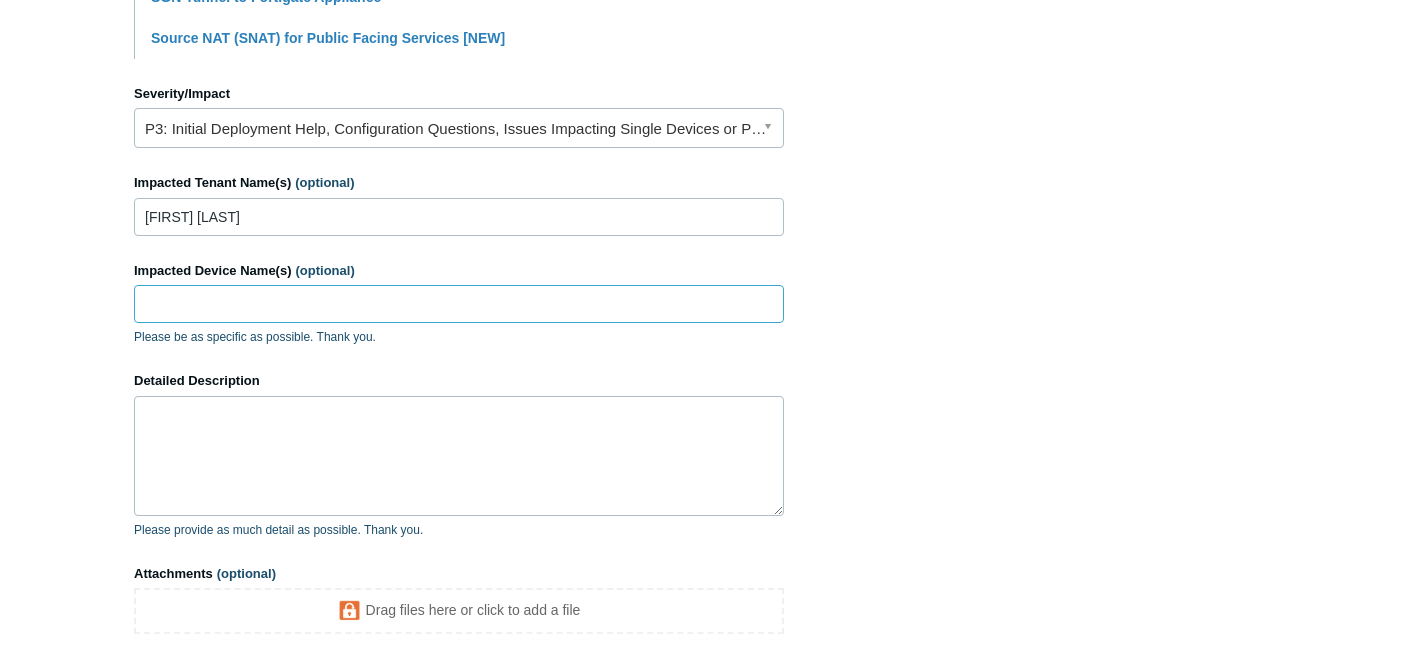 scroll, scrollTop: 864, scrollLeft: 0, axis: vertical 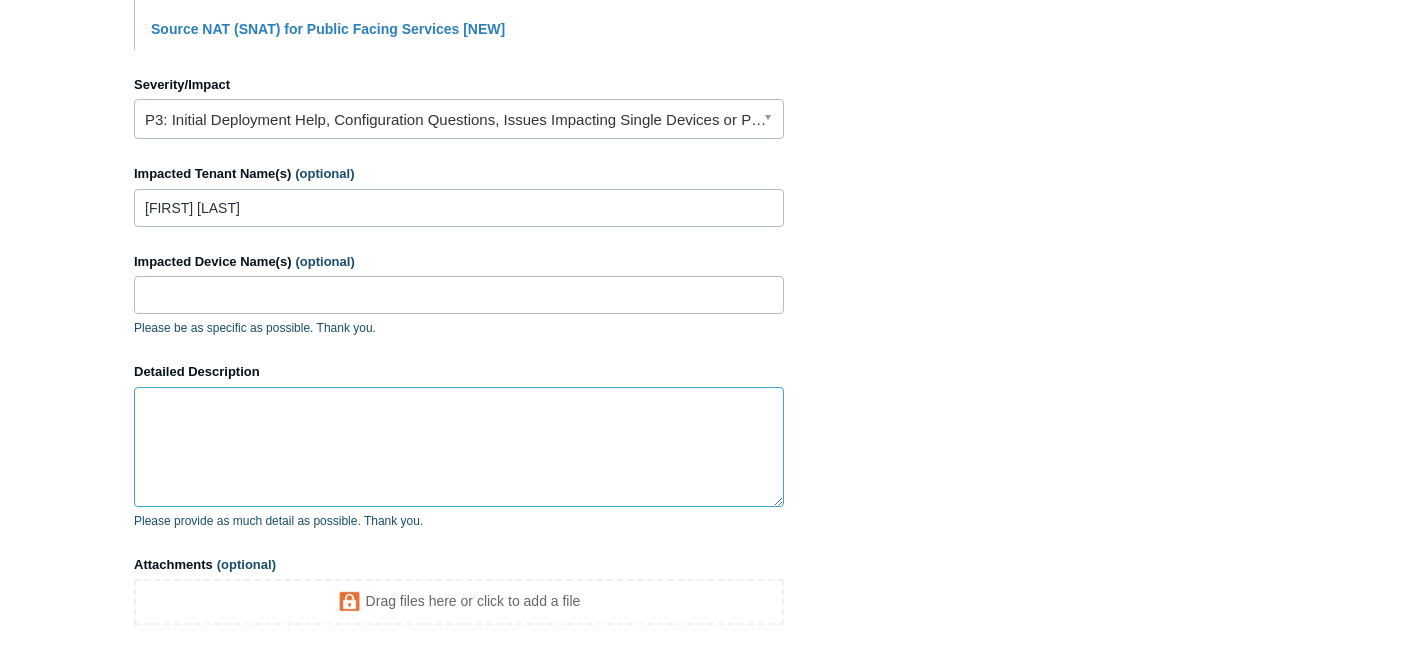 click on "Detailed Description" at bounding box center [459, 447] 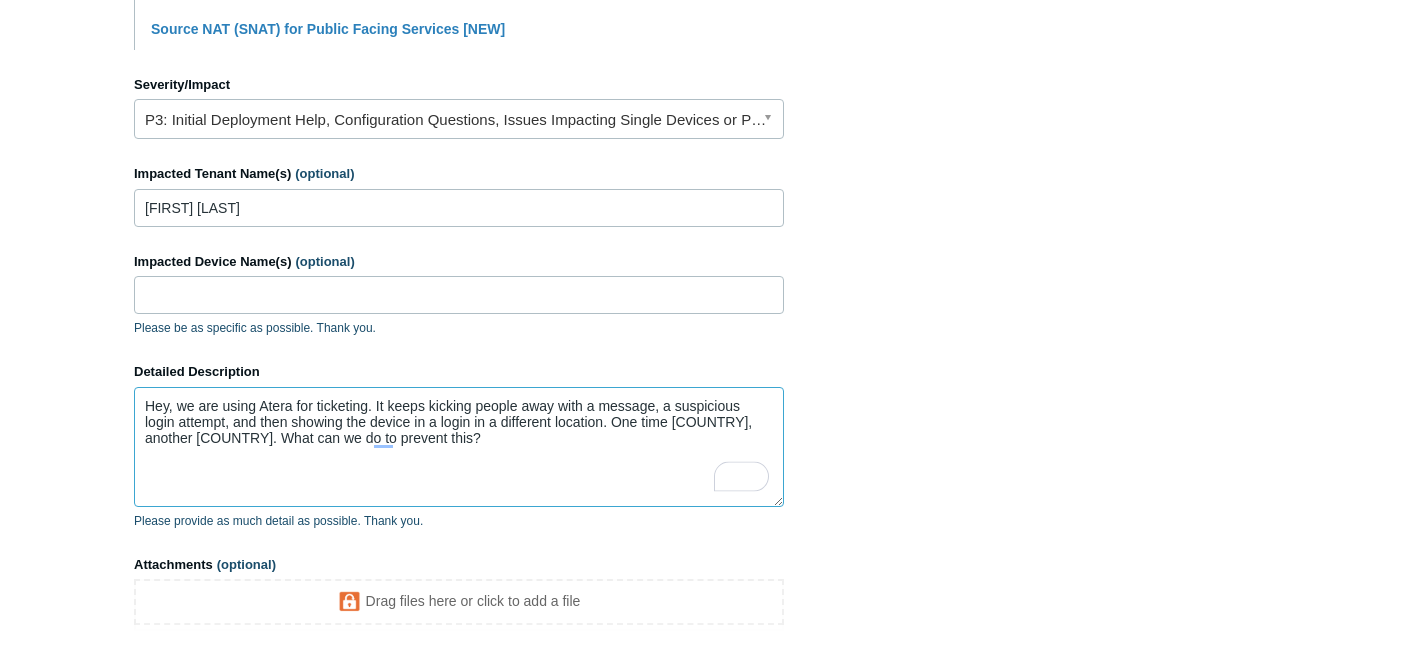 click on "Hey, we are using Atera for ticketing. It keeps kicking people away with a message, a suspicious login attempt, and then showing the device in a login in a different location. One time India, another Israel. What can we do to prevent this?" at bounding box center [459, 447] 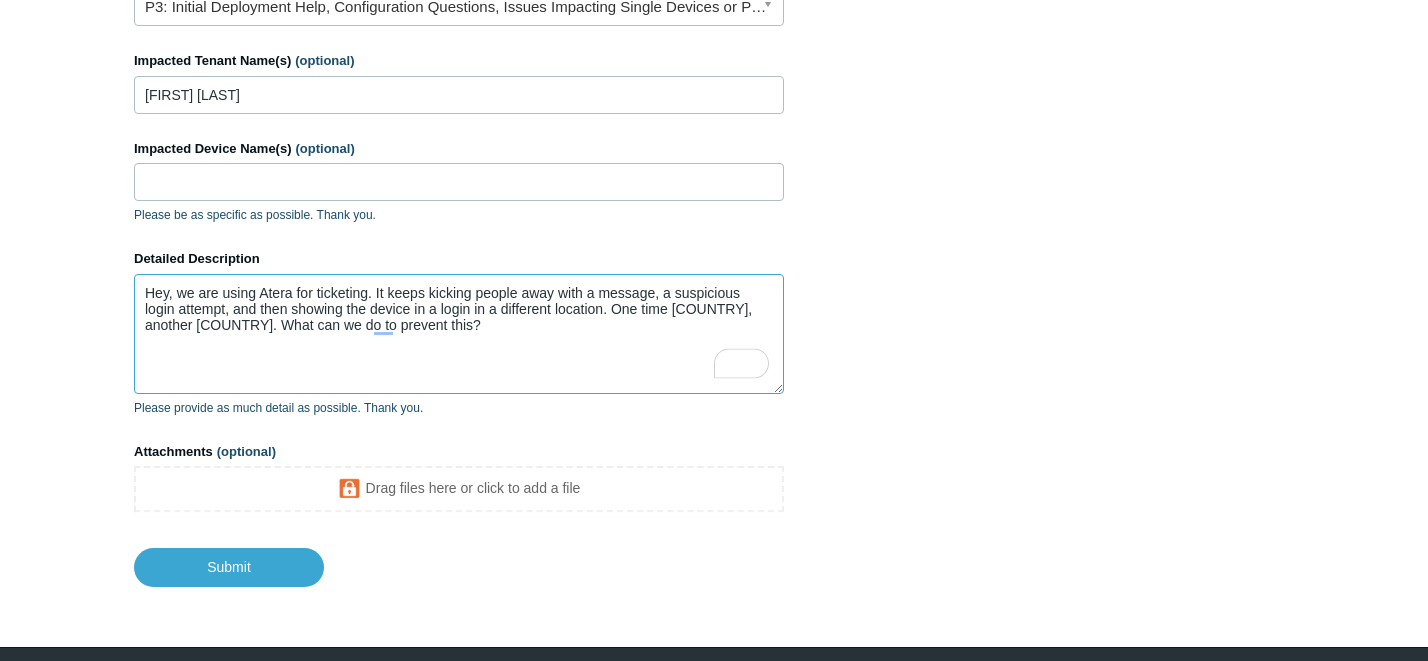 scroll, scrollTop: 978, scrollLeft: 0, axis: vertical 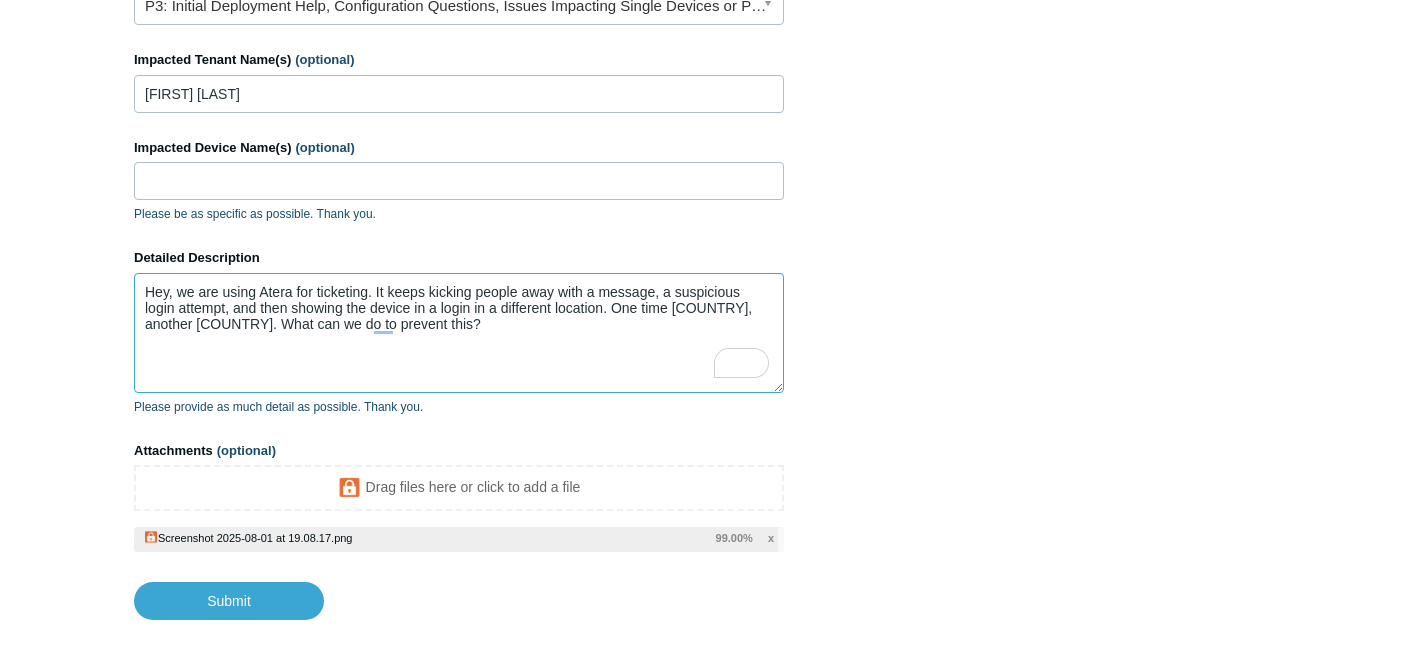 click on "Hey, we are using Atera for ticketing. It keeps kicking people away with a message, a suspicious login attempt, and then showing the device in a login in a different location. One time India, another Israel. What can we do to prevent this?" at bounding box center (459, 333) 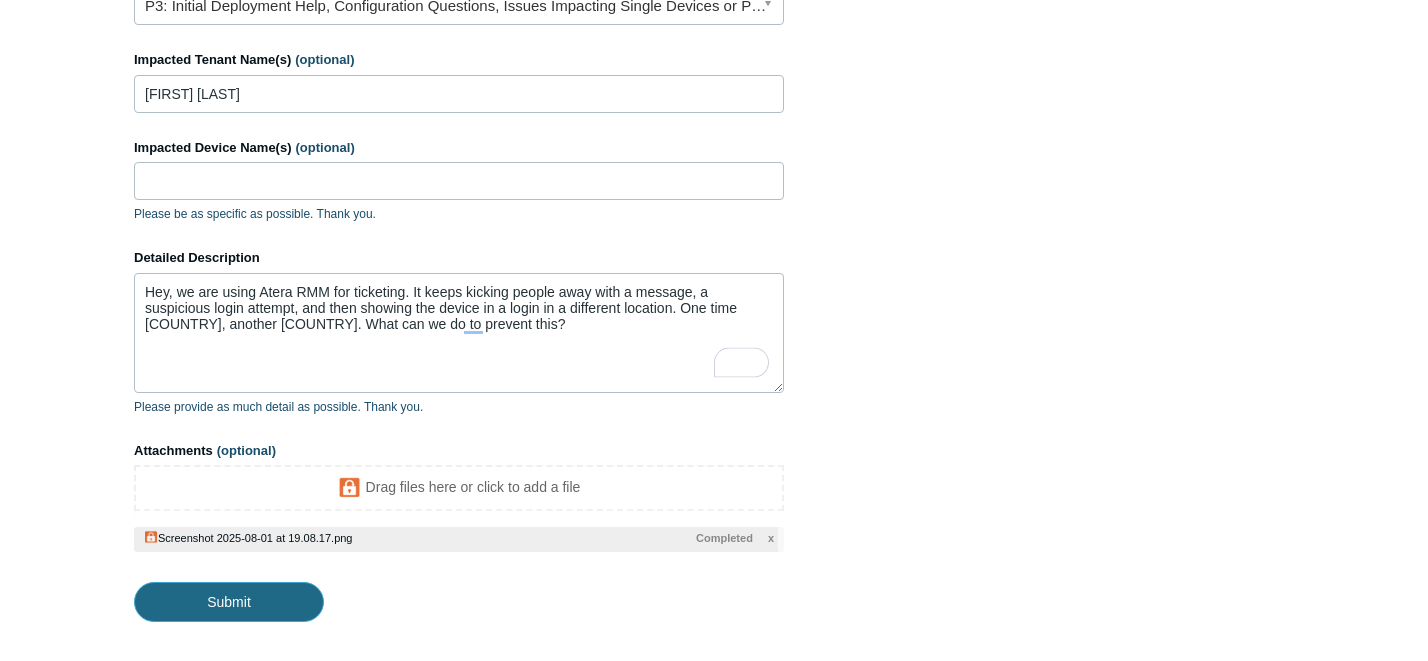 click on "Submit" at bounding box center (229, 602) 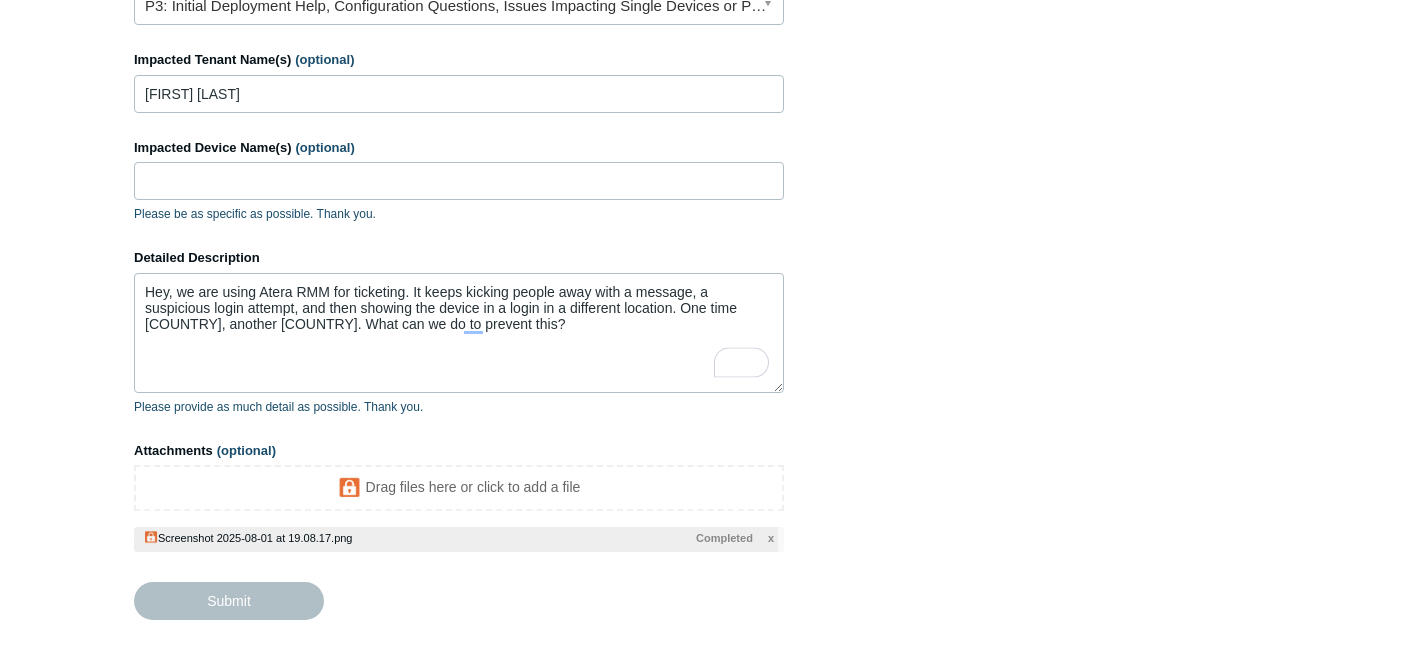 type on "Hey, we are using Atera RMM for ticketing. It keeps kicking people away with a message, a suspicious login attempt, and then showing the device in a login in a different location. One time India, another Israel. What can we do to prevent this?
This ticket includes a secure attachment. Use this link to access the attached files:
https://todyl.sendsafely.com/receive/?thread=U7DW-498U&packageCode=hWKb11qlGRimLDuqy7DGbk0ISXCKQRRpW4xUsEjlYbU#keyCode=-_NYbT74FOR0X03975jwfiqoymH9LEAK3ts8wDvwt6Y" 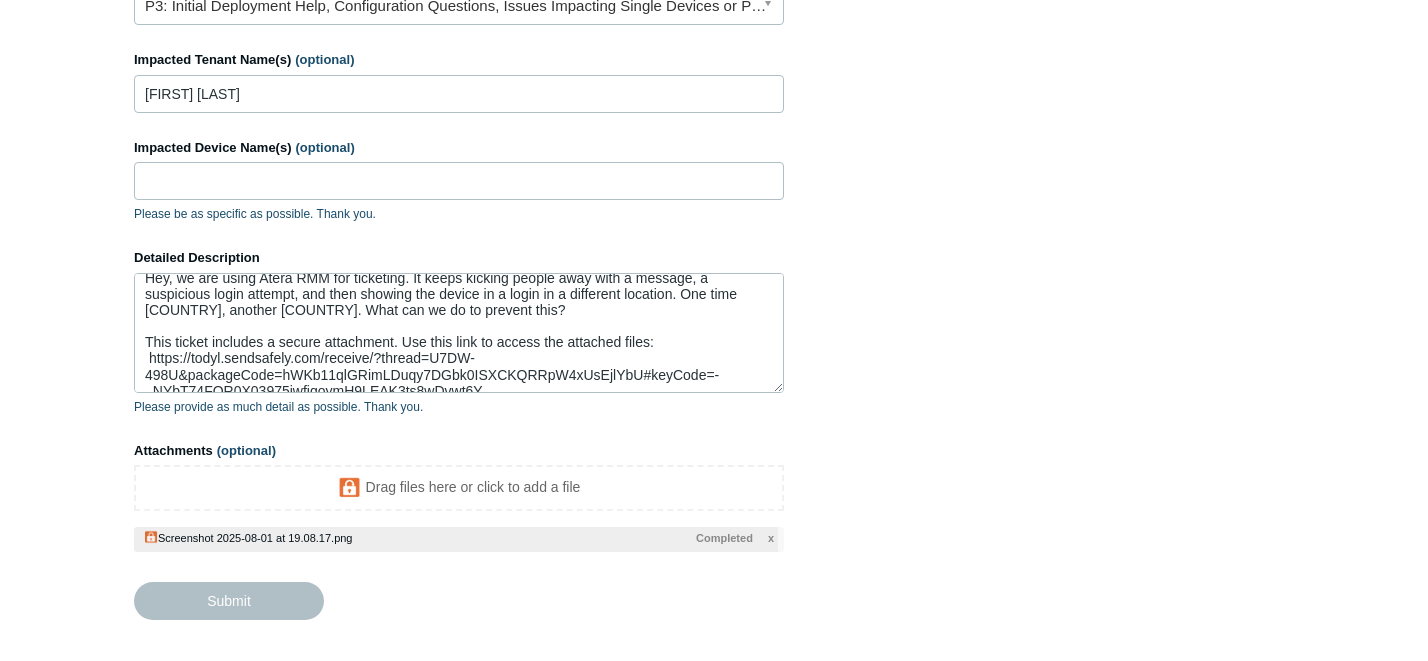 scroll, scrollTop: 30, scrollLeft: 0, axis: vertical 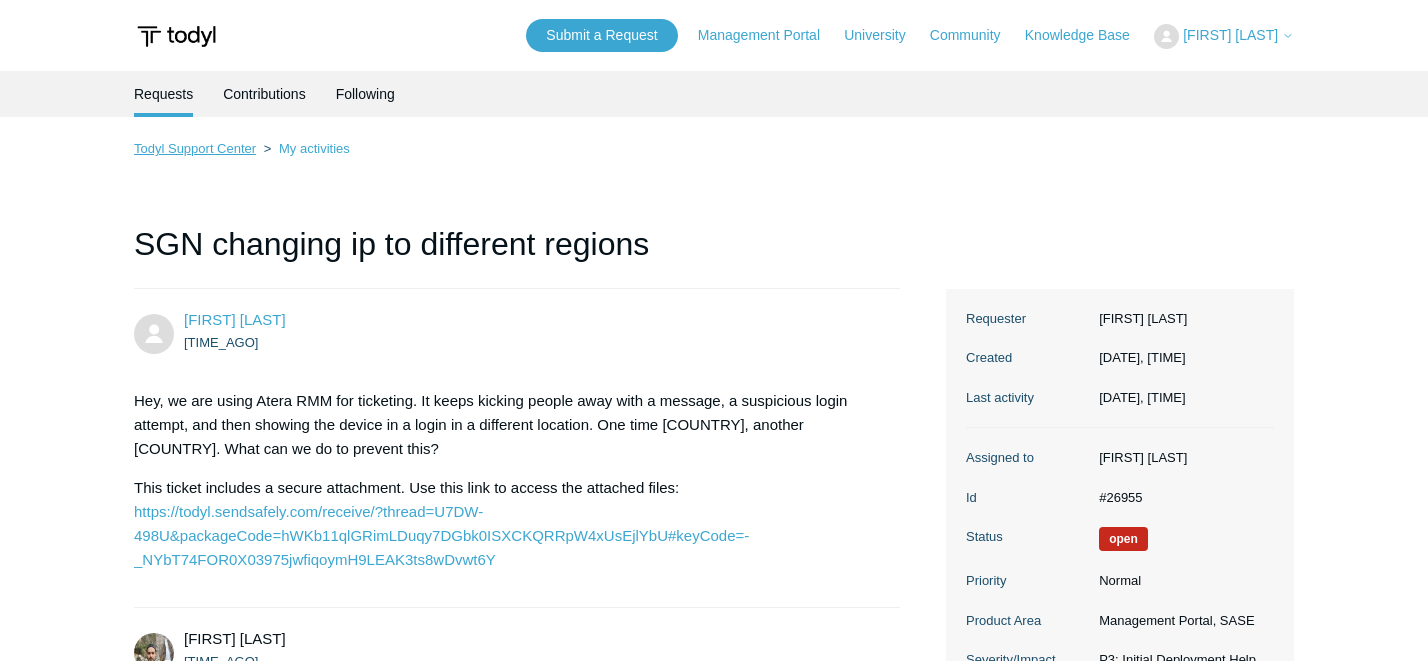 click on "Todyl Support Center" at bounding box center [195, 148] 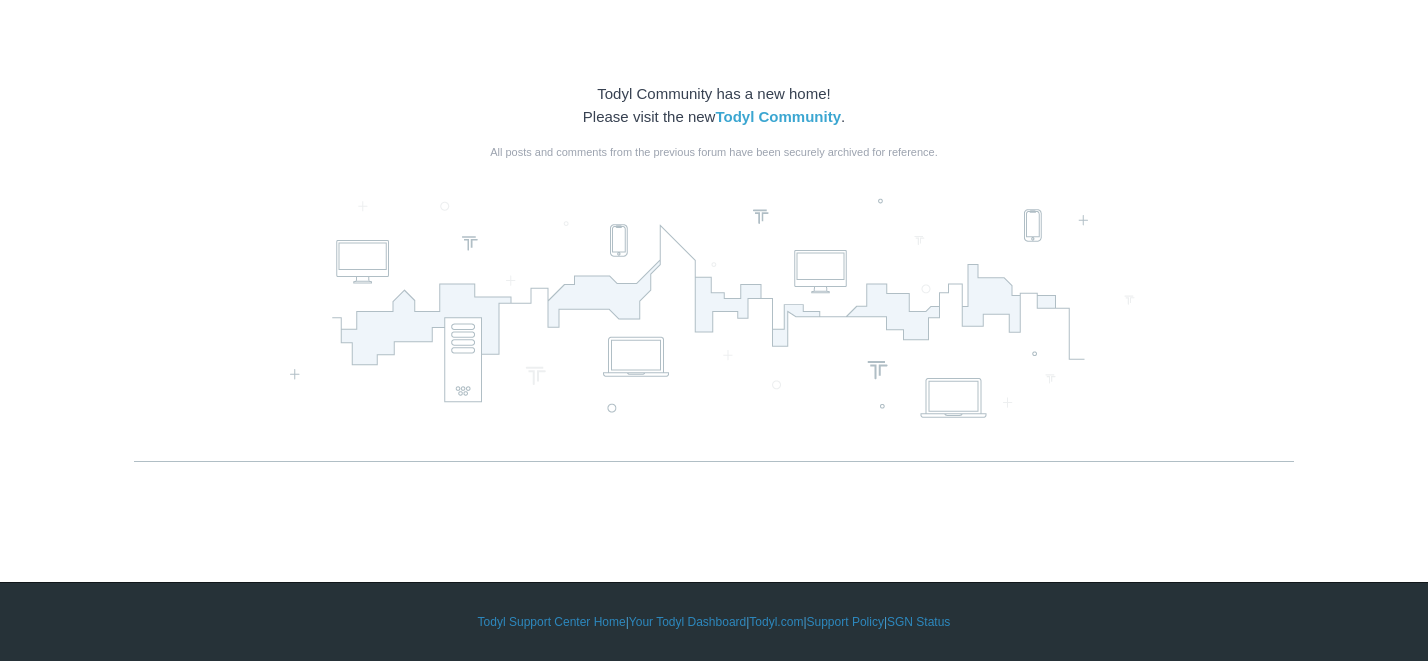 scroll, scrollTop: 0, scrollLeft: 0, axis: both 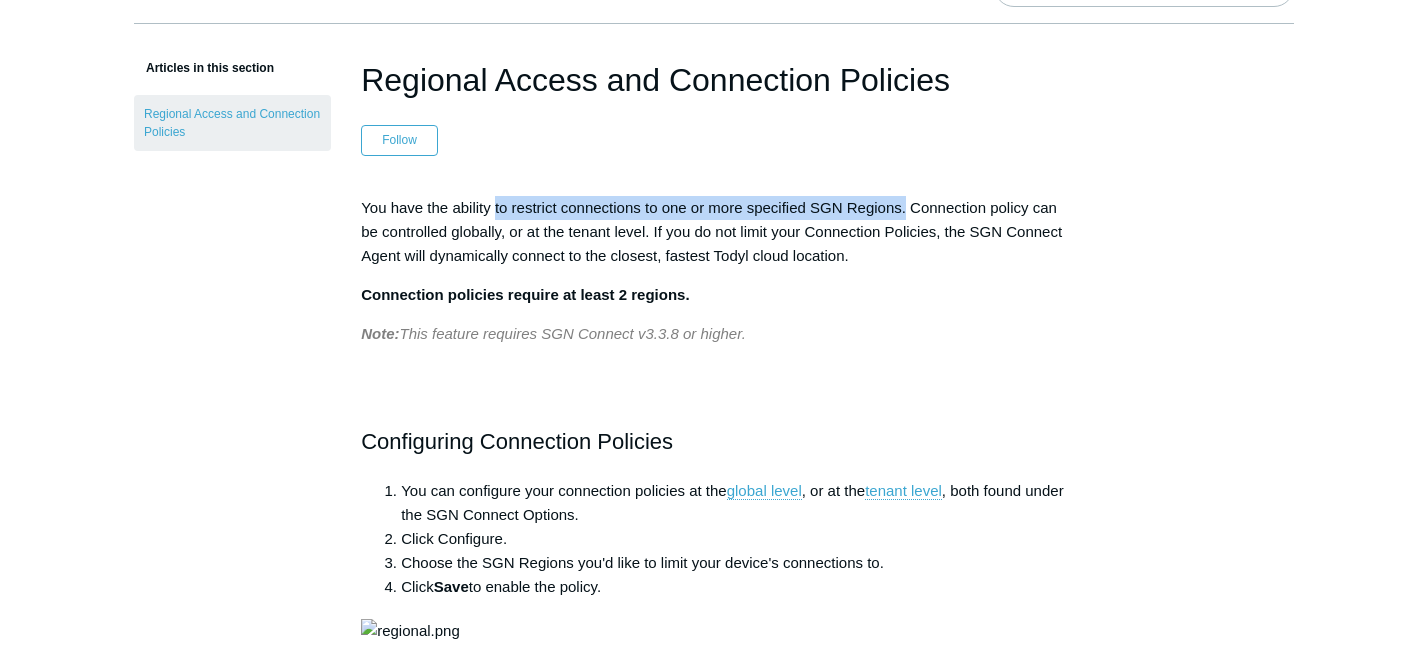 drag, startPoint x: 910, startPoint y: 211, endPoint x: 494, endPoint y: 212, distance: 416.0012 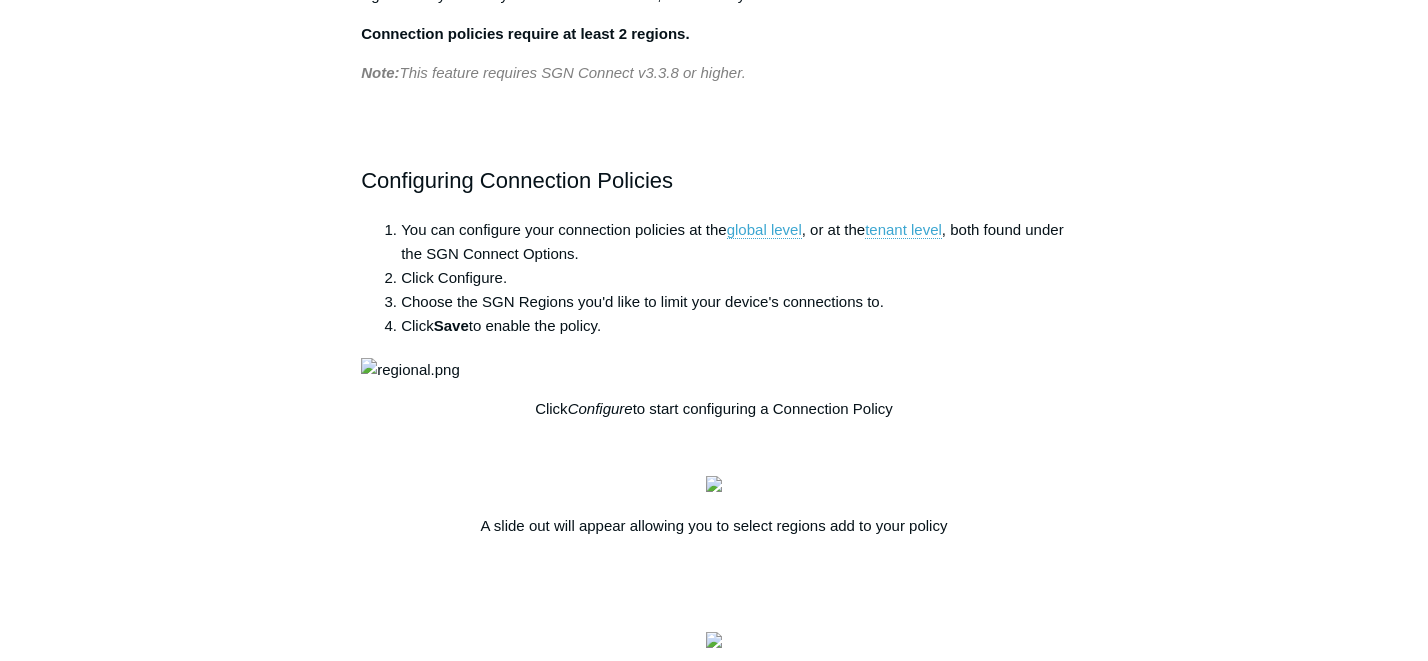 scroll, scrollTop: 387, scrollLeft: 0, axis: vertical 